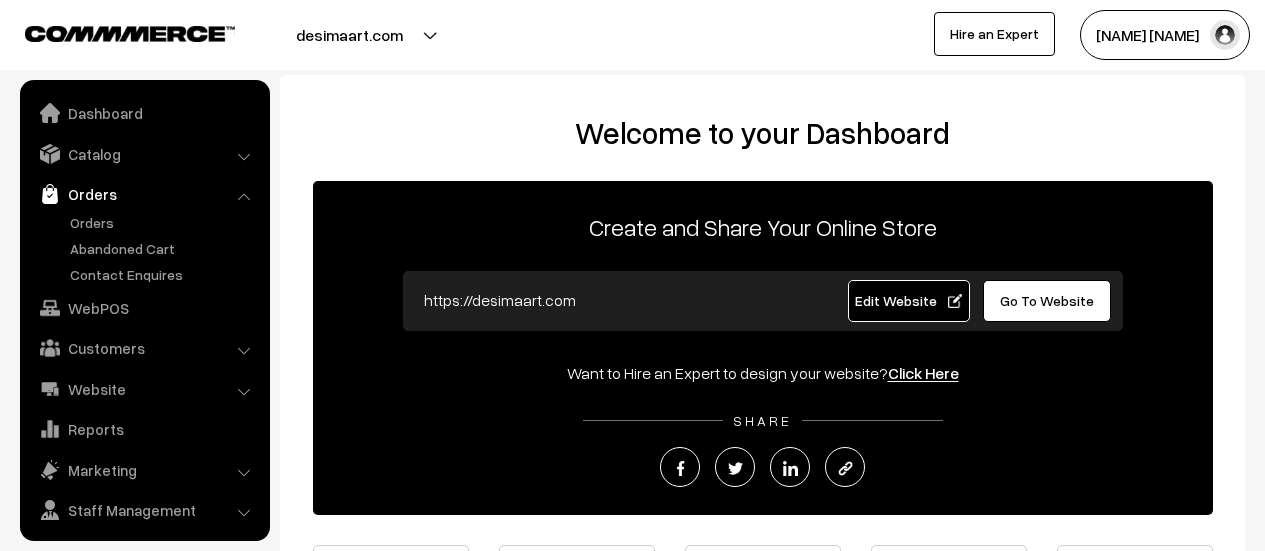 scroll, scrollTop: 0, scrollLeft: 0, axis: both 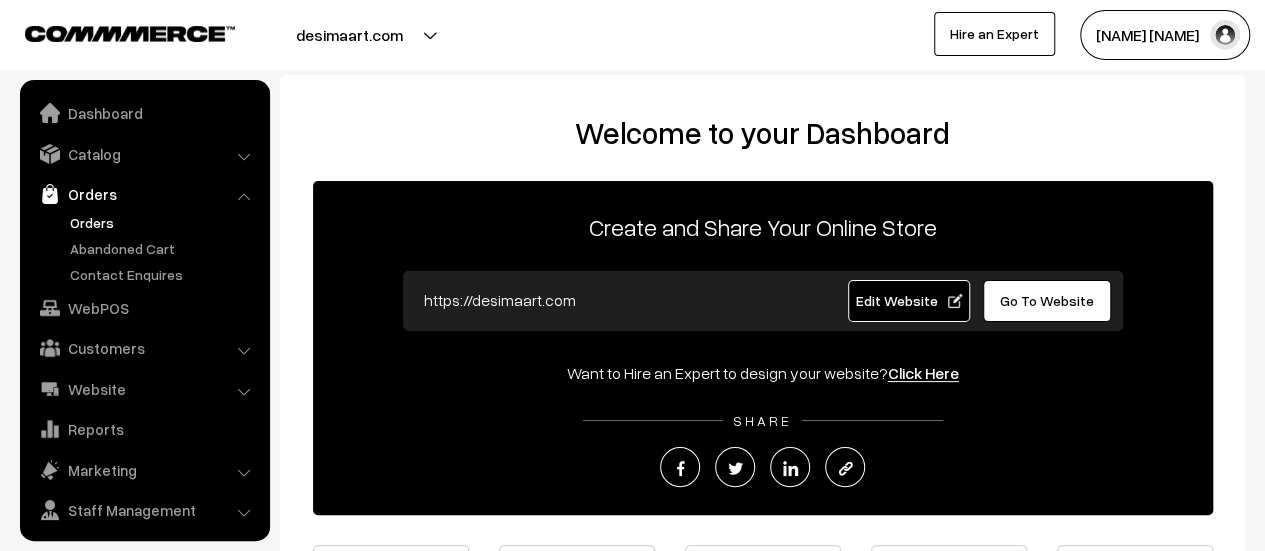 click on "Orders" at bounding box center [164, 222] 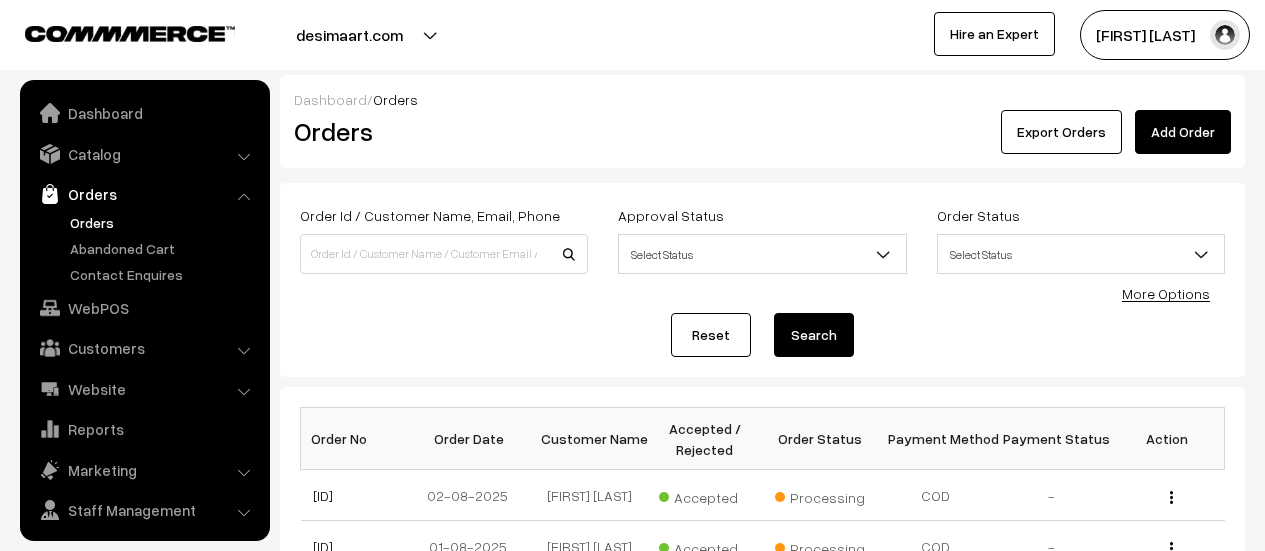 scroll, scrollTop: 0, scrollLeft: 0, axis: both 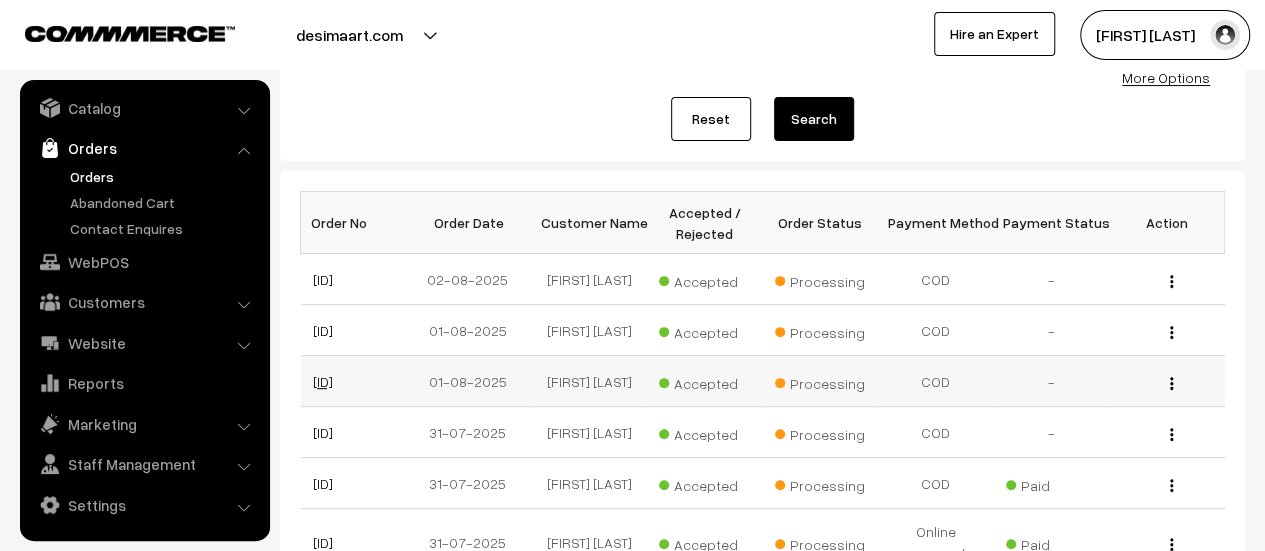 click on "[ID]" at bounding box center [323, 381] 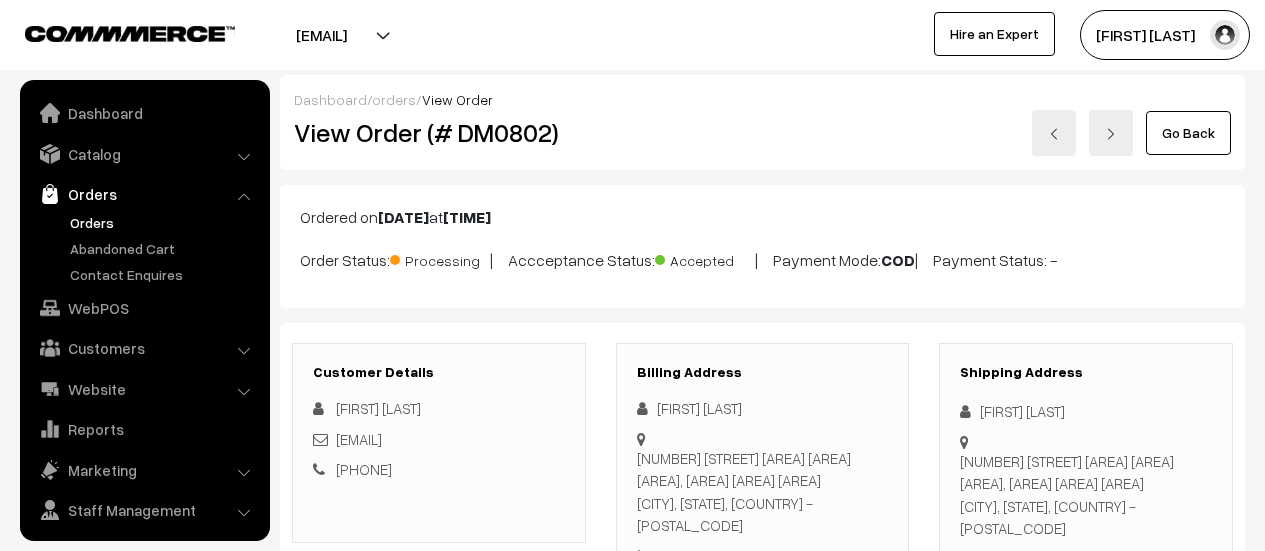 scroll, scrollTop: 0, scrollLeft: 0, axis: both 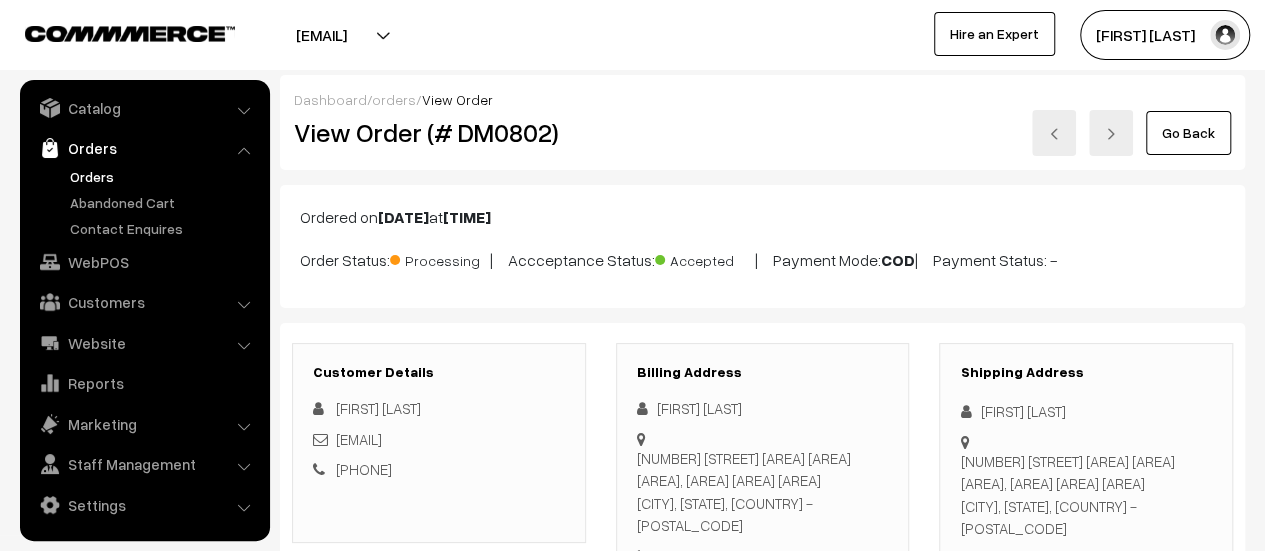 click on "Orders" at bounding box center (164, 176) 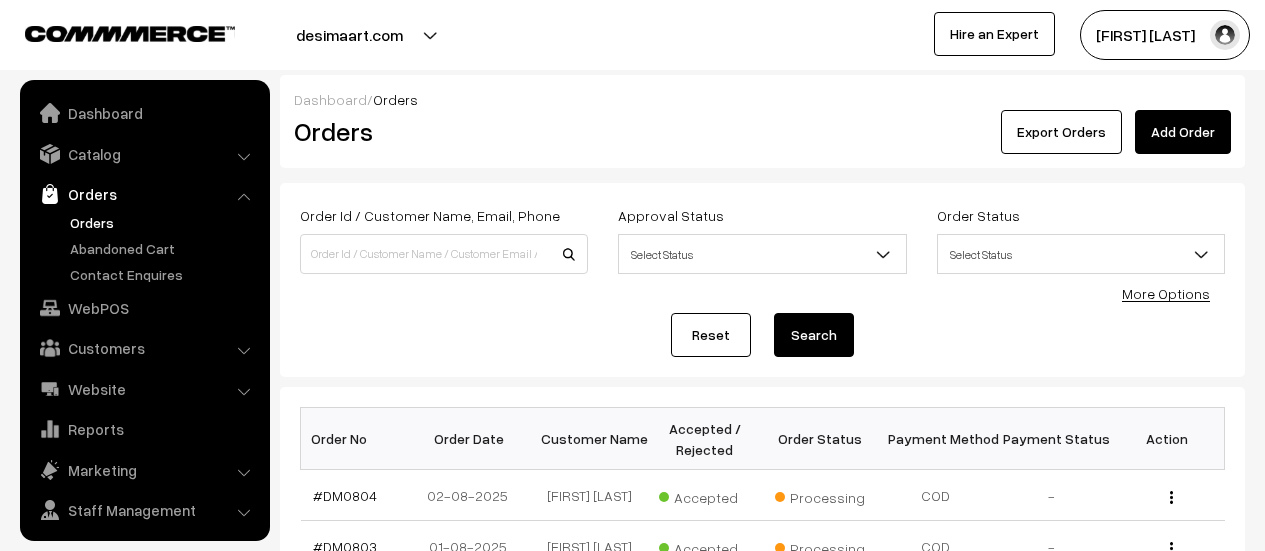 scroll, scrollTop: 0, scrollLeft: 0, axis: both 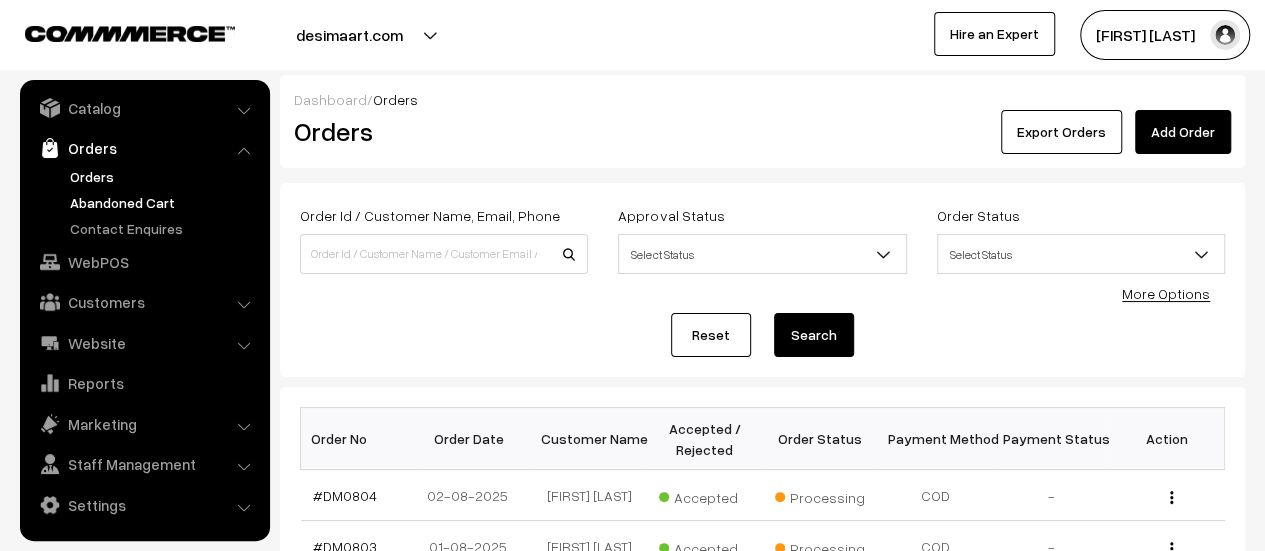click on "Abandoned Cart" at bounding box center [164, 202] 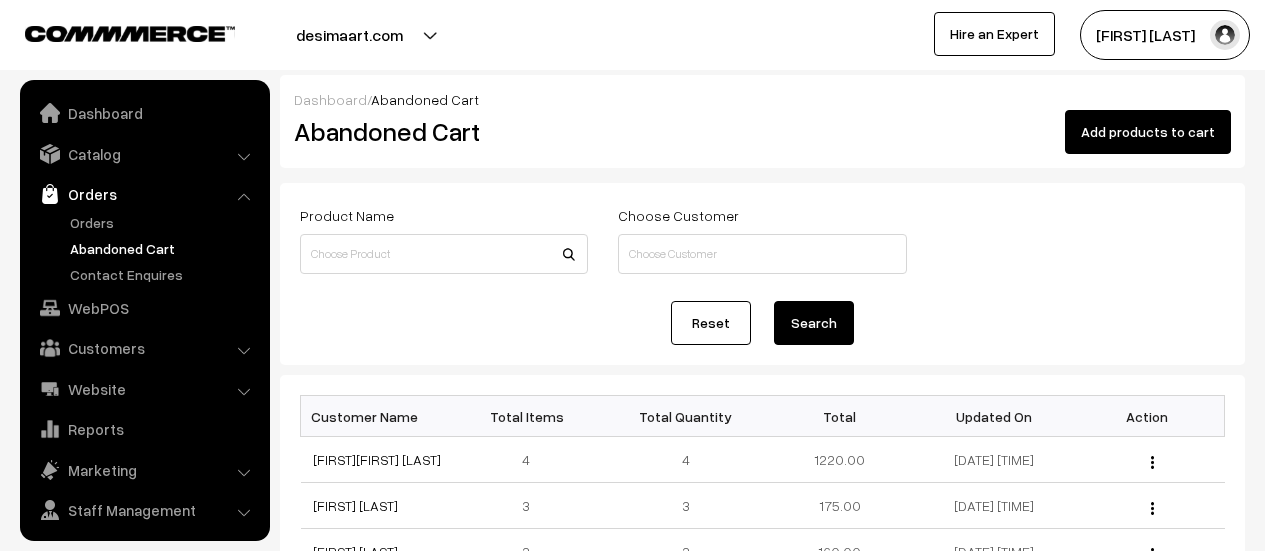 scroll, scrollTop: 0, scrollLeft: 0, axis: both 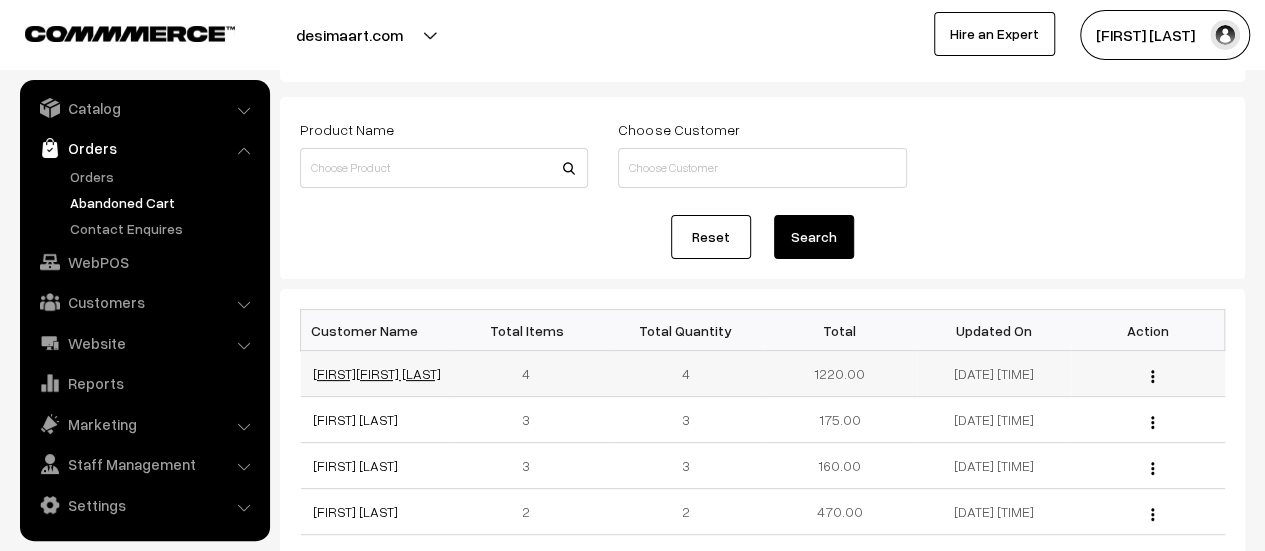 click on "[FIRST] [LAST]" at bounding box center [377, 373] 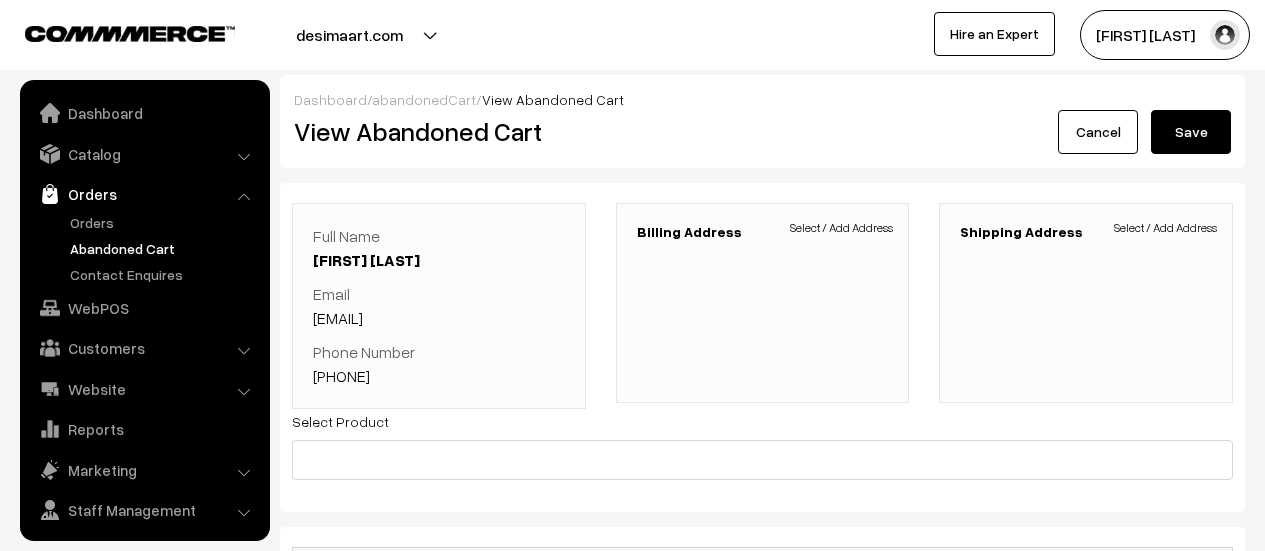 scroll, scrollTop: 0, scrollLeft: 0, axis: both 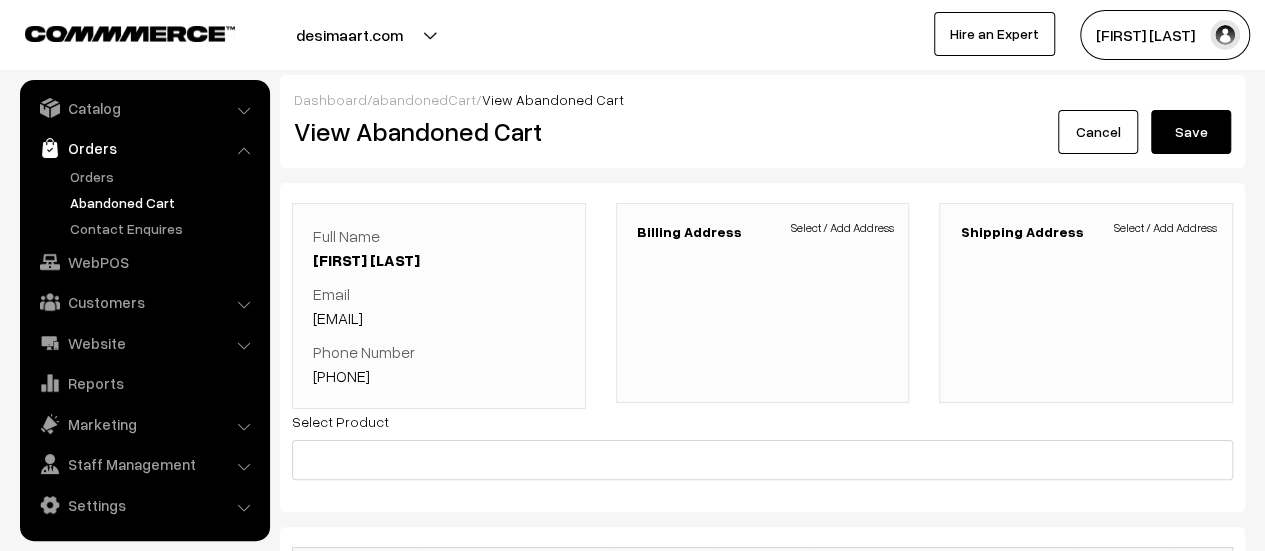 drag, startPoint x: 556, startPoint y: 259, endPoint x: 302, endPoint y: 251, distance: 254.12595 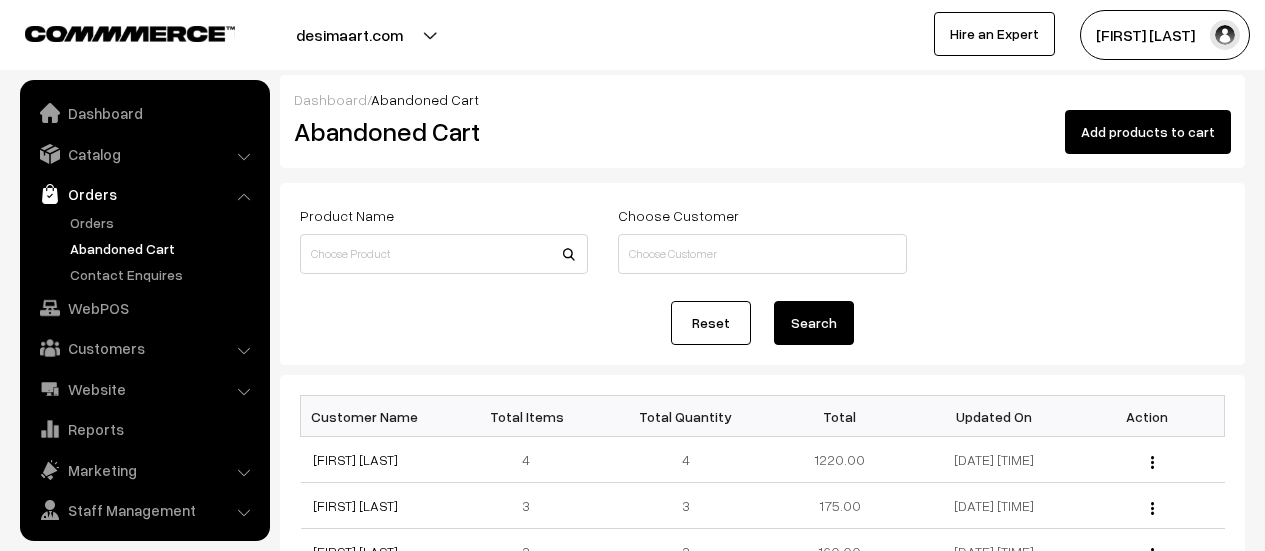 scroll, scrollTop: 86, scrollLeft: 0, axis: vertical 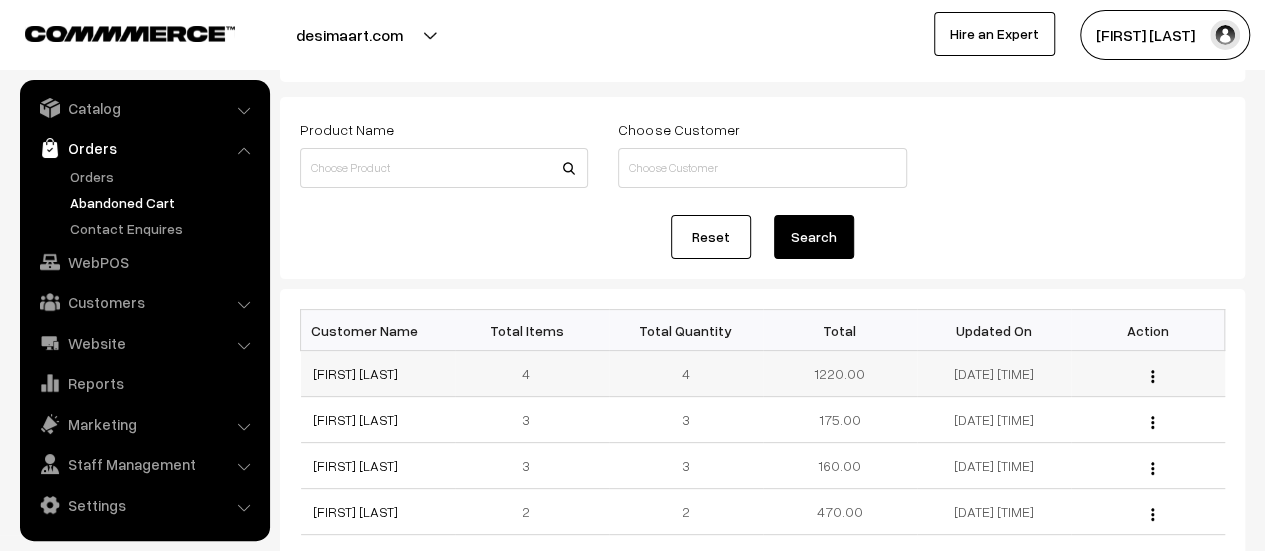 drag, startPoint x: 1002, startPoint y: 383, endPoint x: 912, endPoint y: 387, distance: 90.088844 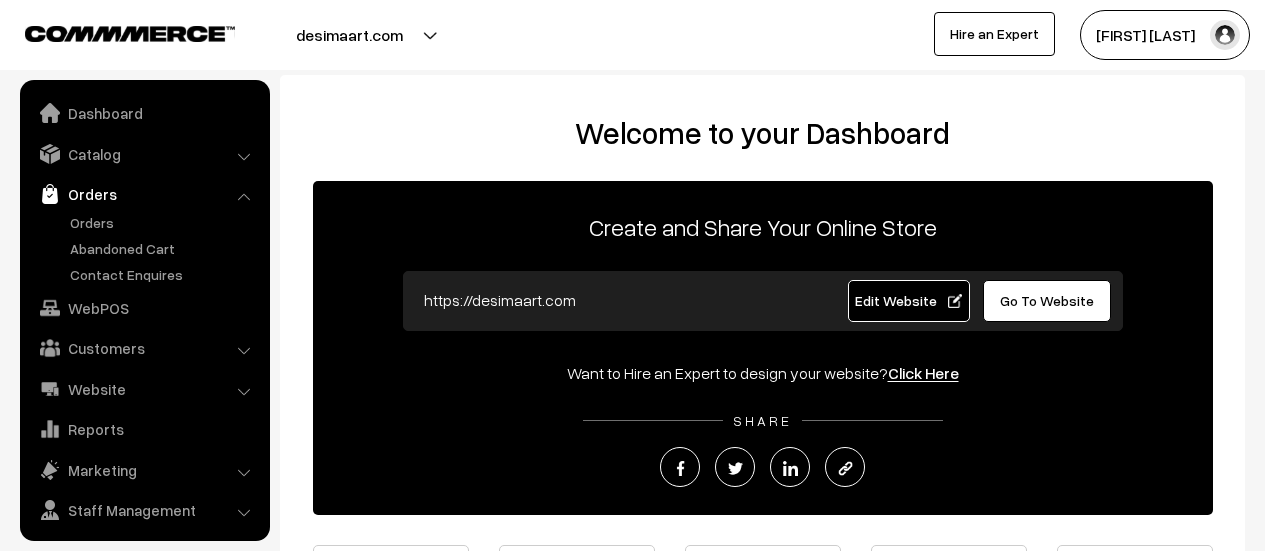 scroll, scrollTop: 0, scrollLeft: 0, axis: both 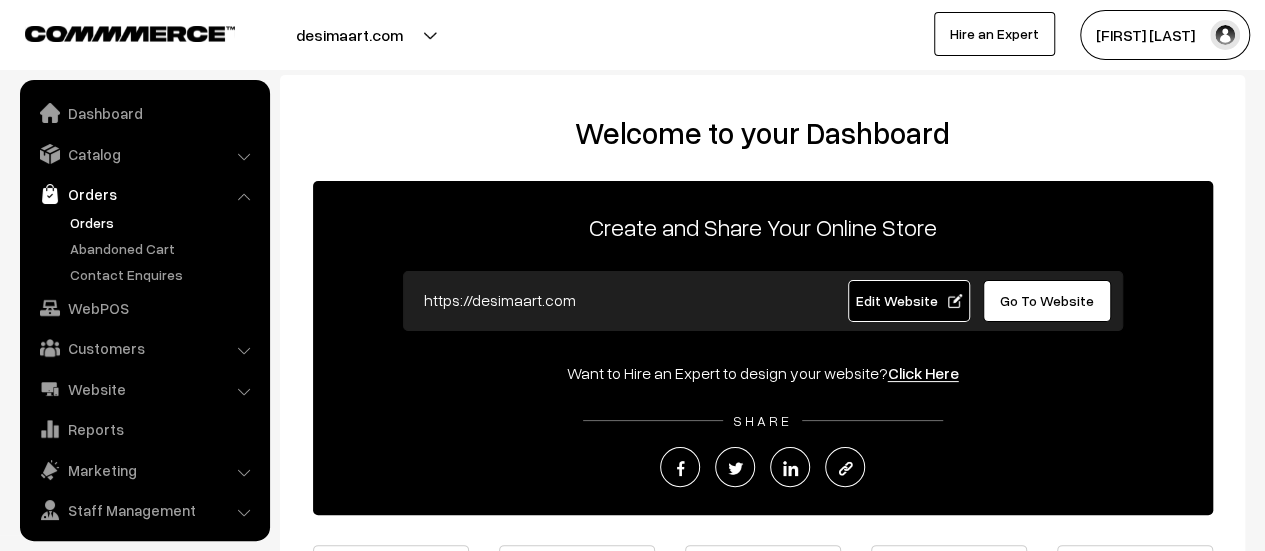 click on "Orders" at bounding box center [164, 222] 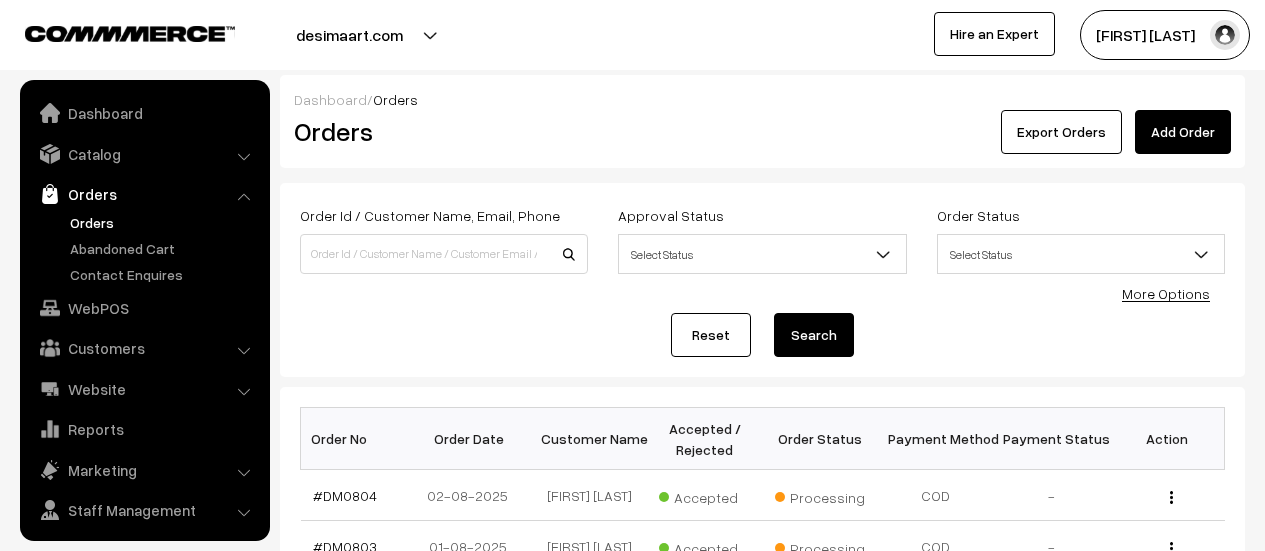 scroll, scrollTop: 0, scrollLeft: 0, axis: both 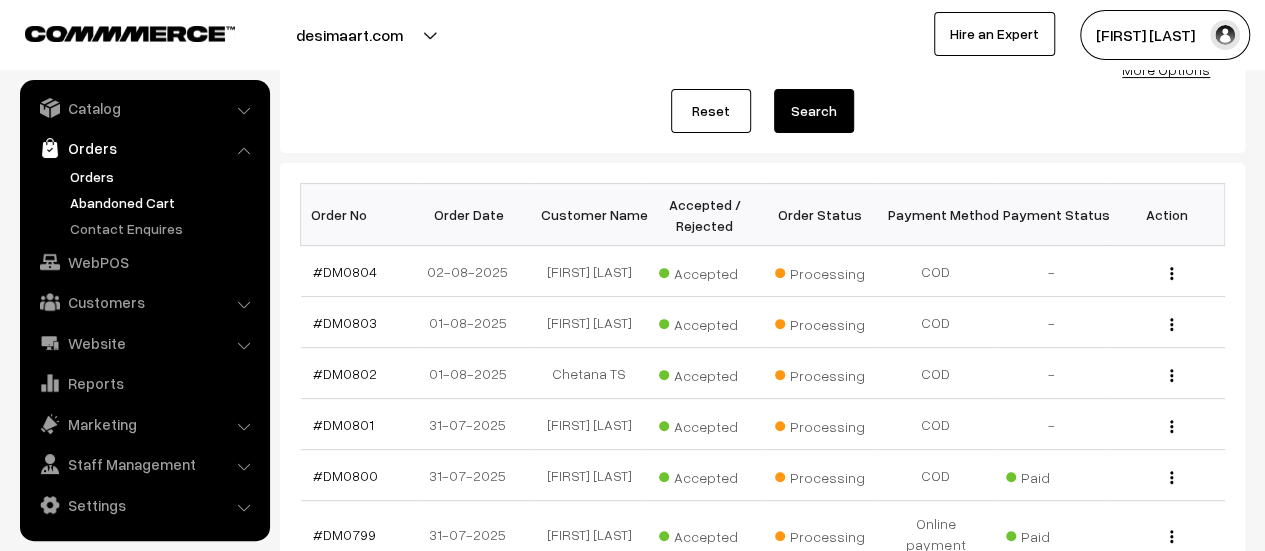 click on "Abandoned Cart" at bounding box center (164, 202) 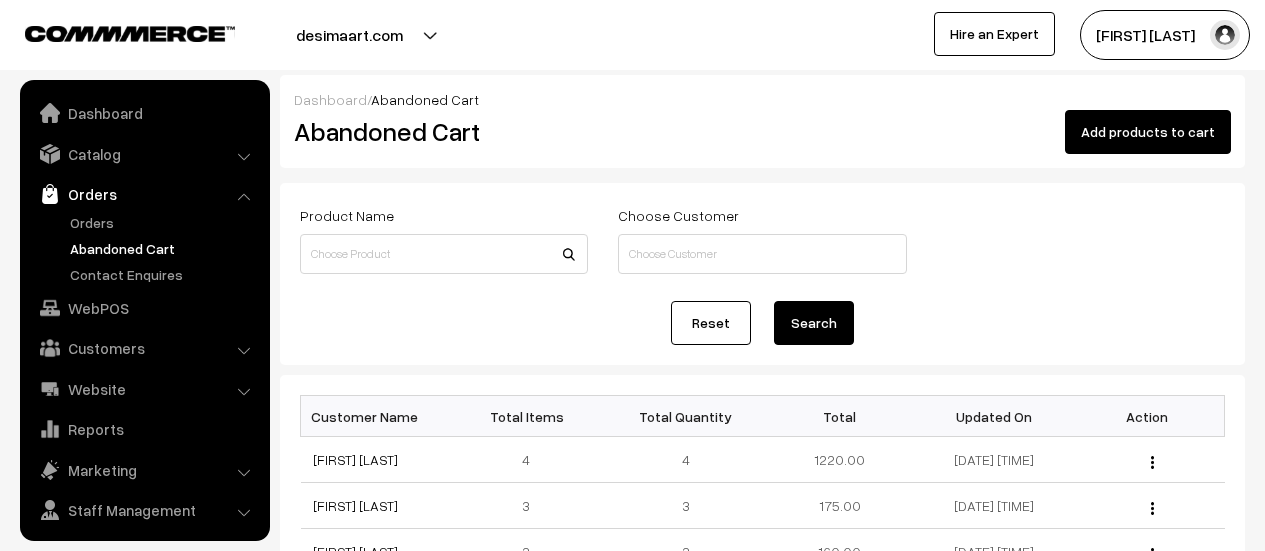 scroll, scrollTop: 0, scrollLeft: 0, axis: both 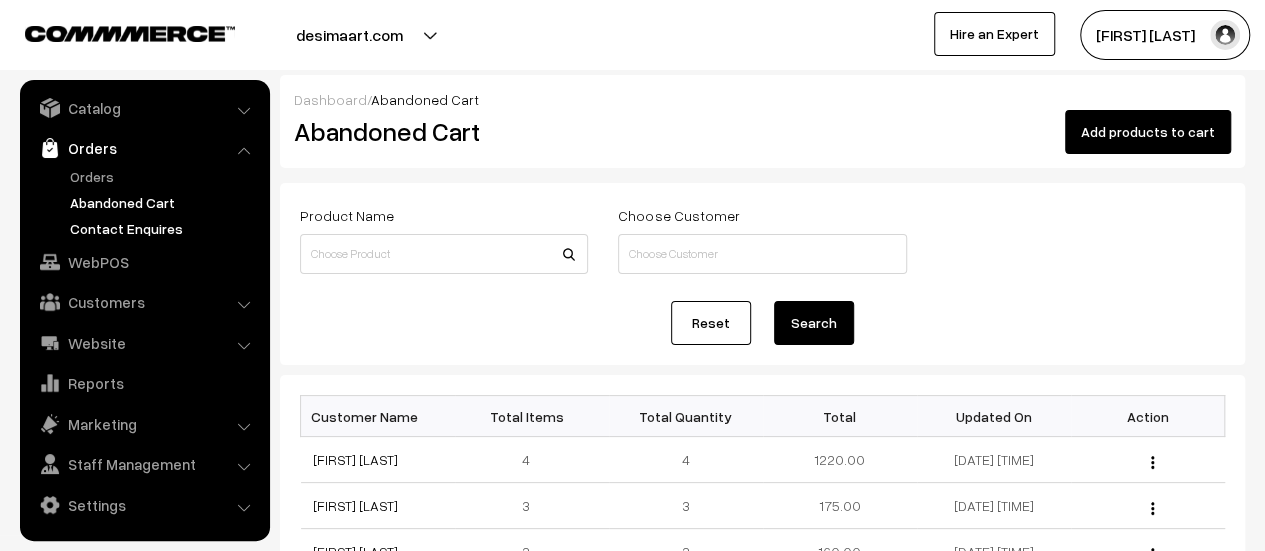 click on "Contact Enquires" at bounding box center [164, 228] 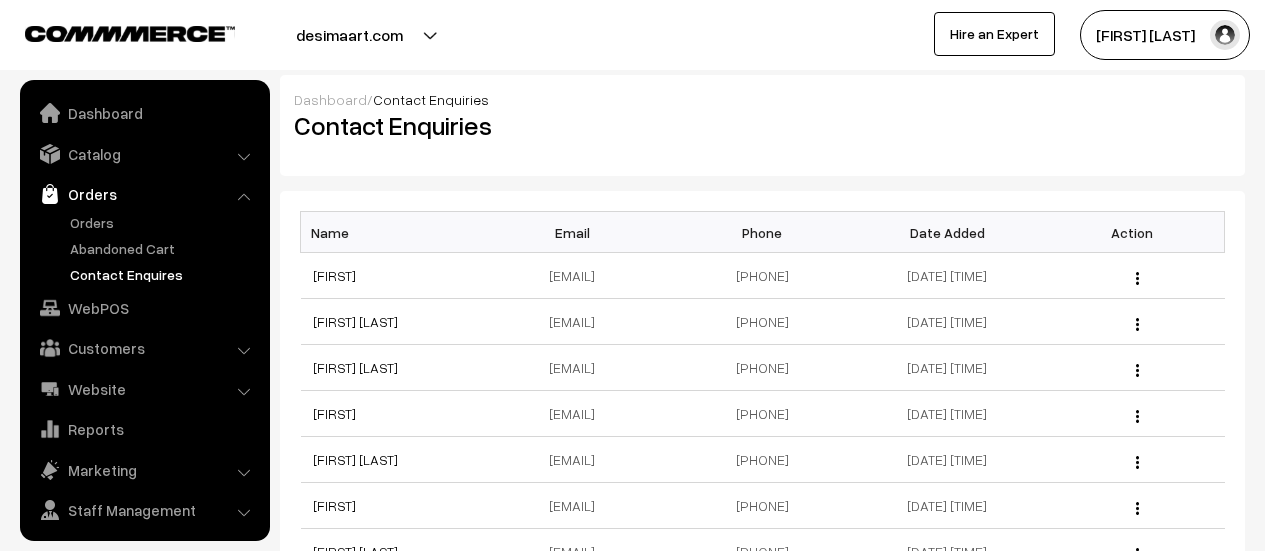 scroll, scrollTop: 0, scrollLeft: 0, axis: both 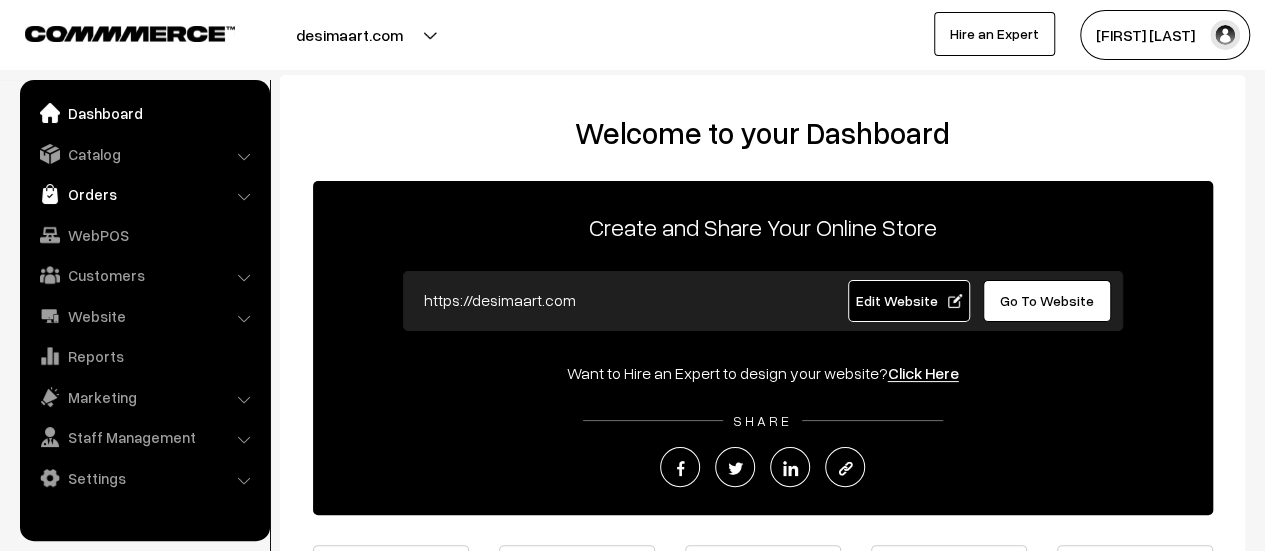 click on "Orders" at bounding box center (144, 194) 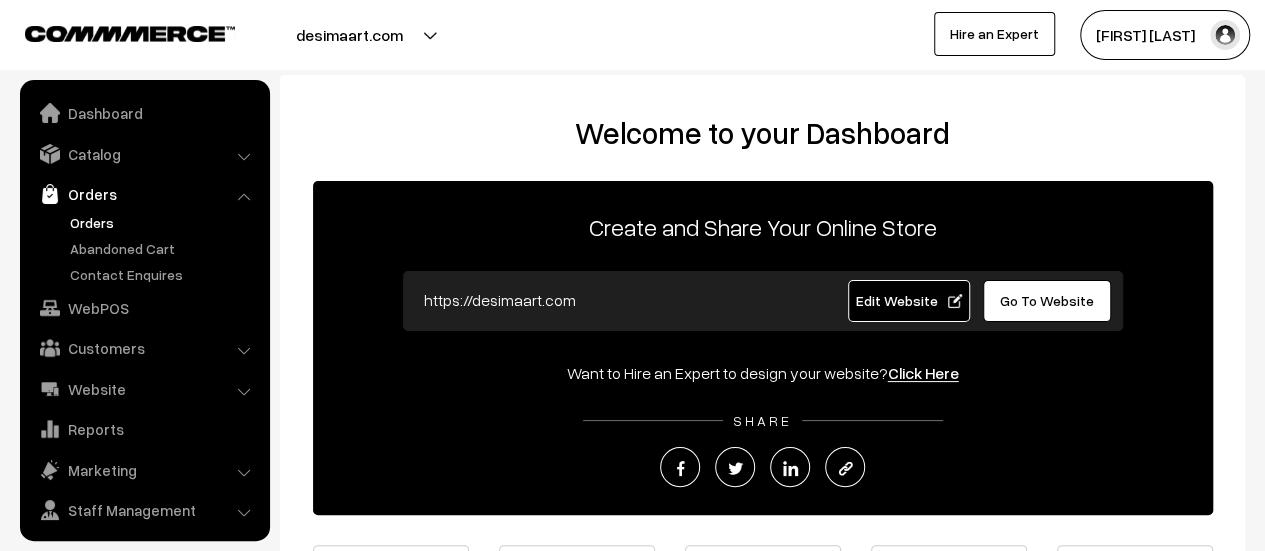 click on "Orders" at bounding box center [164, 222] 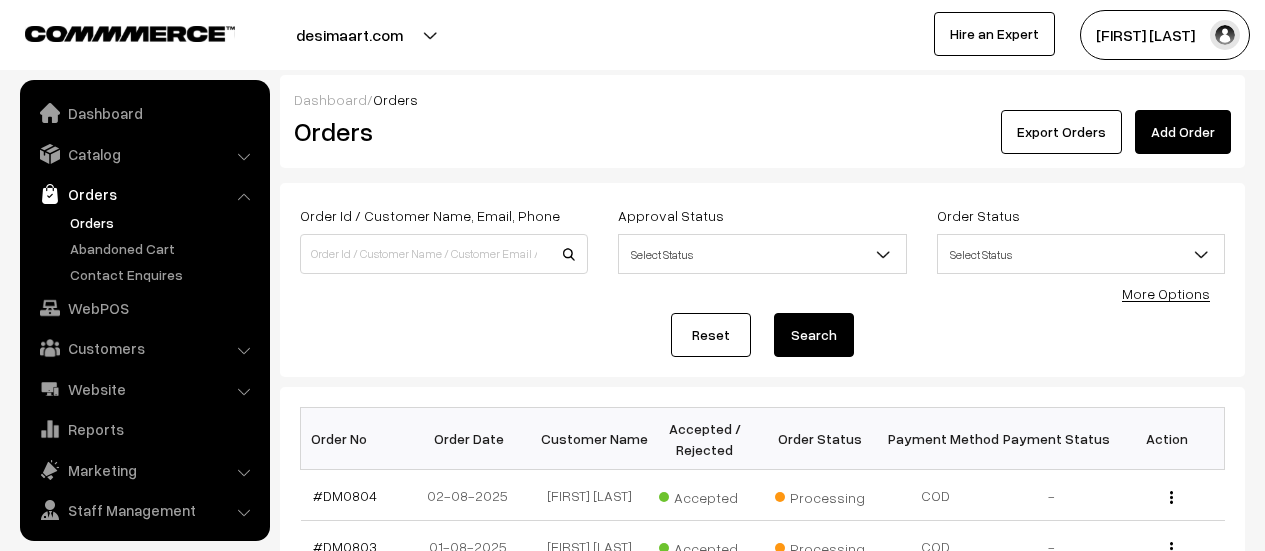 scroll, scrollTop: 0, scrollLeft: 0, axis: both 